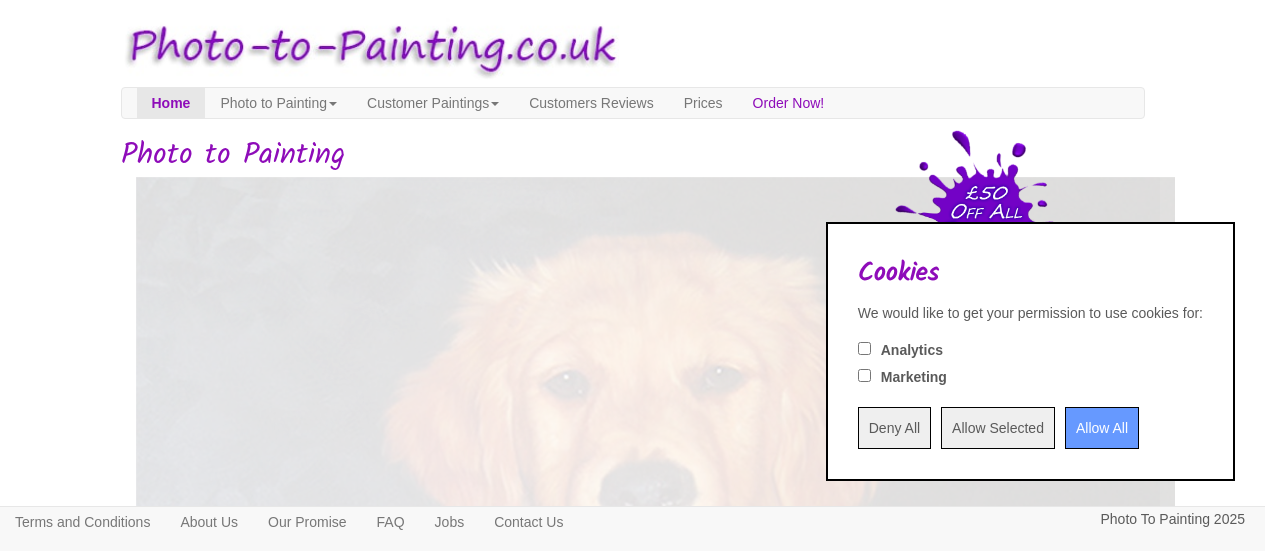 scroll, scrollTop: 0, scrollLeft: 0, axis: both 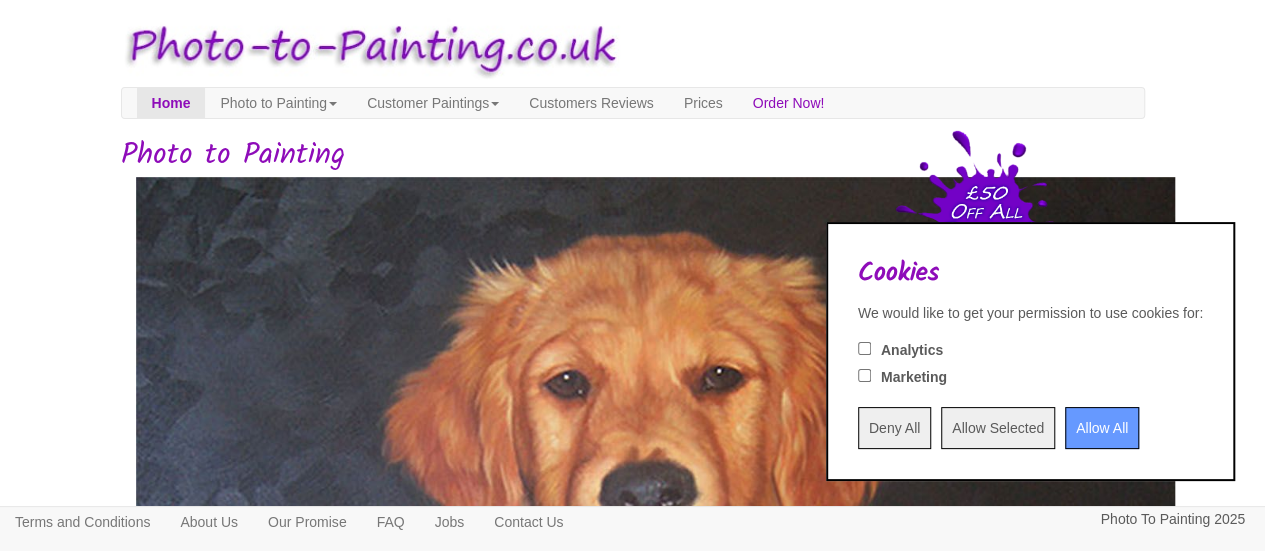 click on "Allow All" at bounding box center (1102, 428) 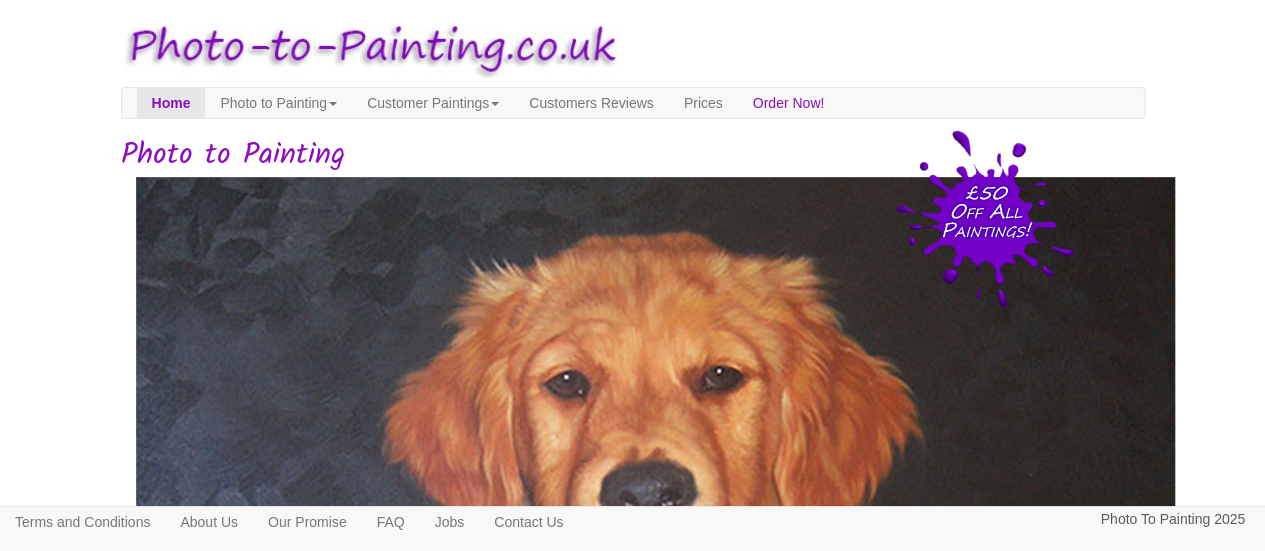 scroll, scrollTop: 0, scrollLeft: 0, axis: both 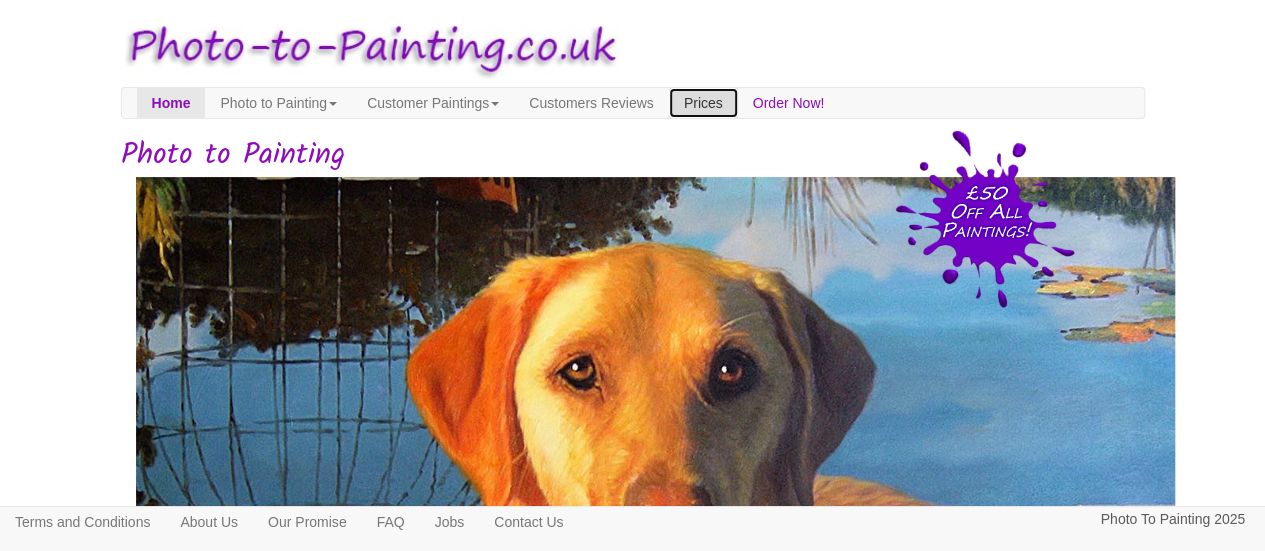click on "Prices" at bounding box center [703, 103] 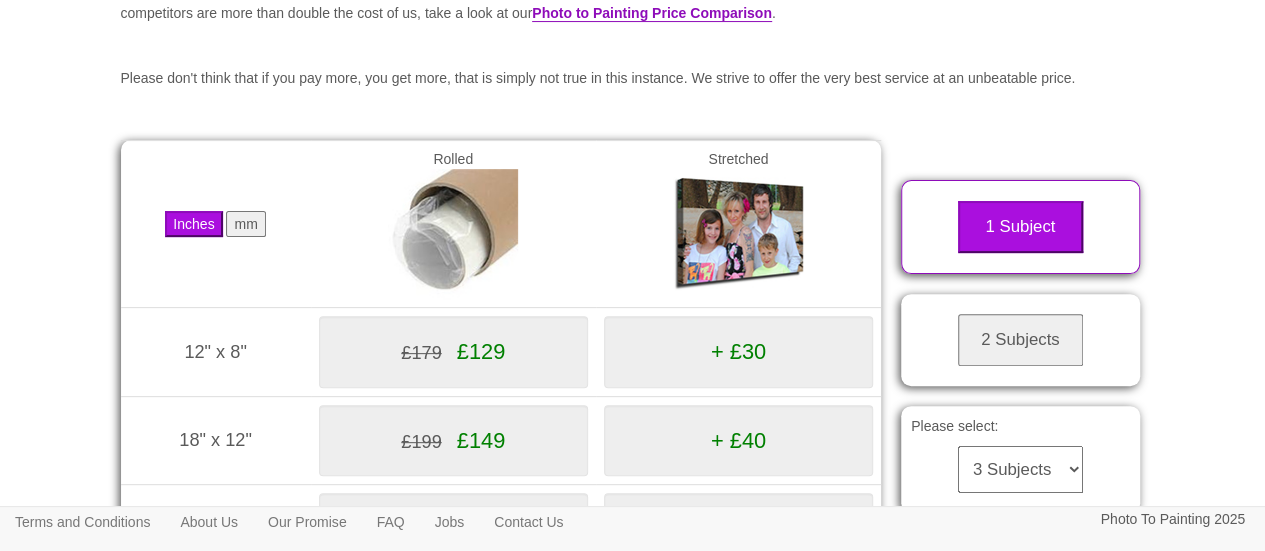 scroll, scrollTop: 0, scrollLeft: 0, axis: both 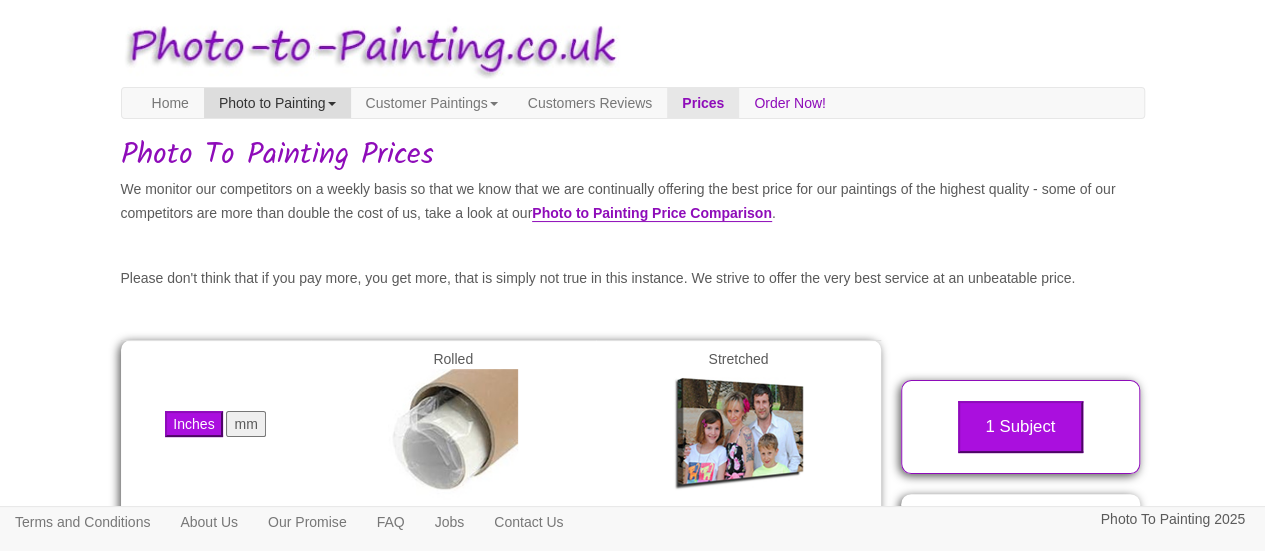 click on "Photo to Painting" at bounding box center [277, 103] 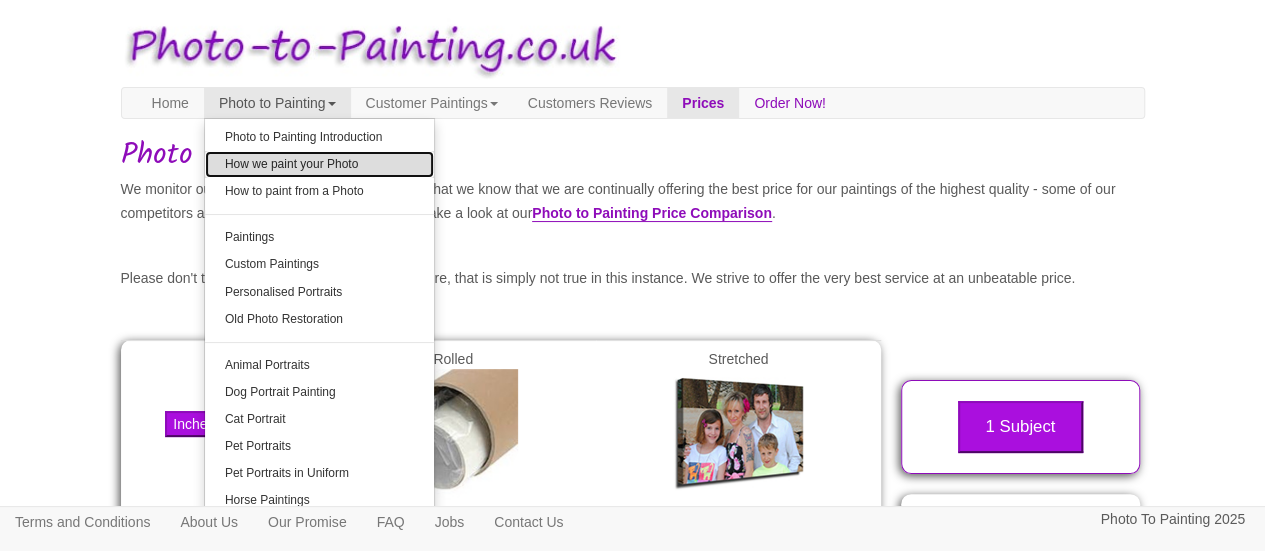click on "How we paint your Photo" at bounding box center [319, 164] 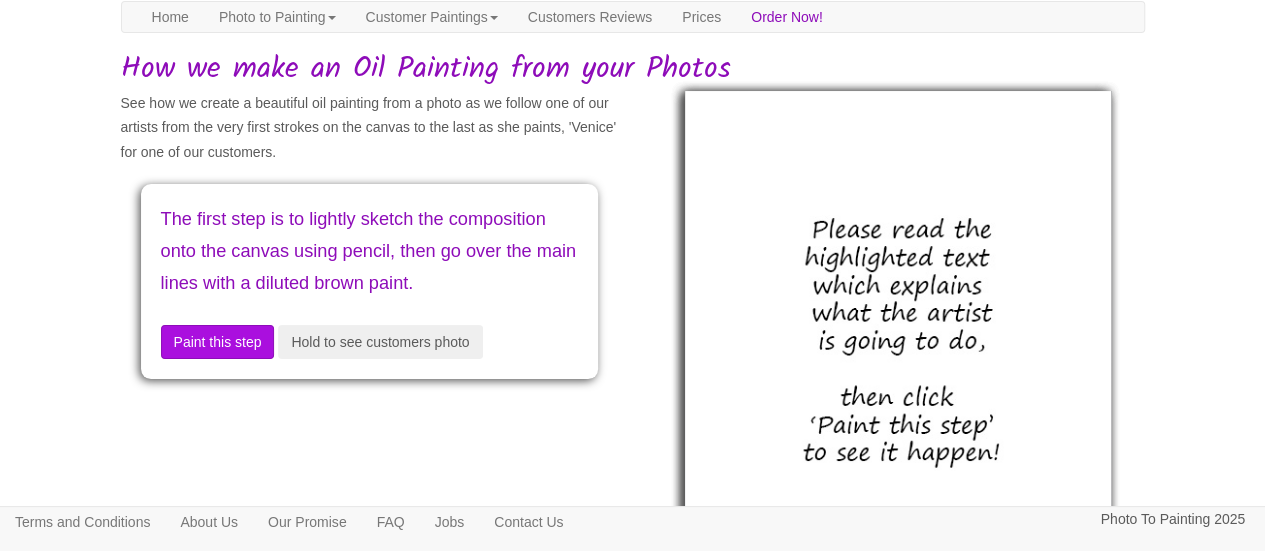 scroll, scrollTop: 200, scrollLeft: 0, axis: vertical 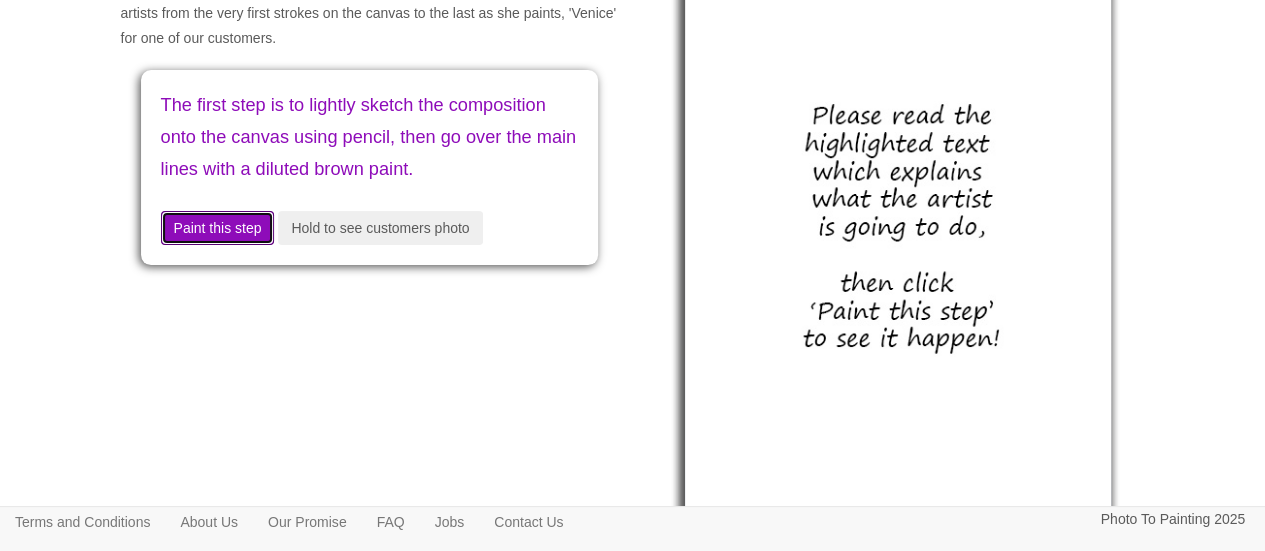 click on "Paint this step" at bounding box center [218, 228] 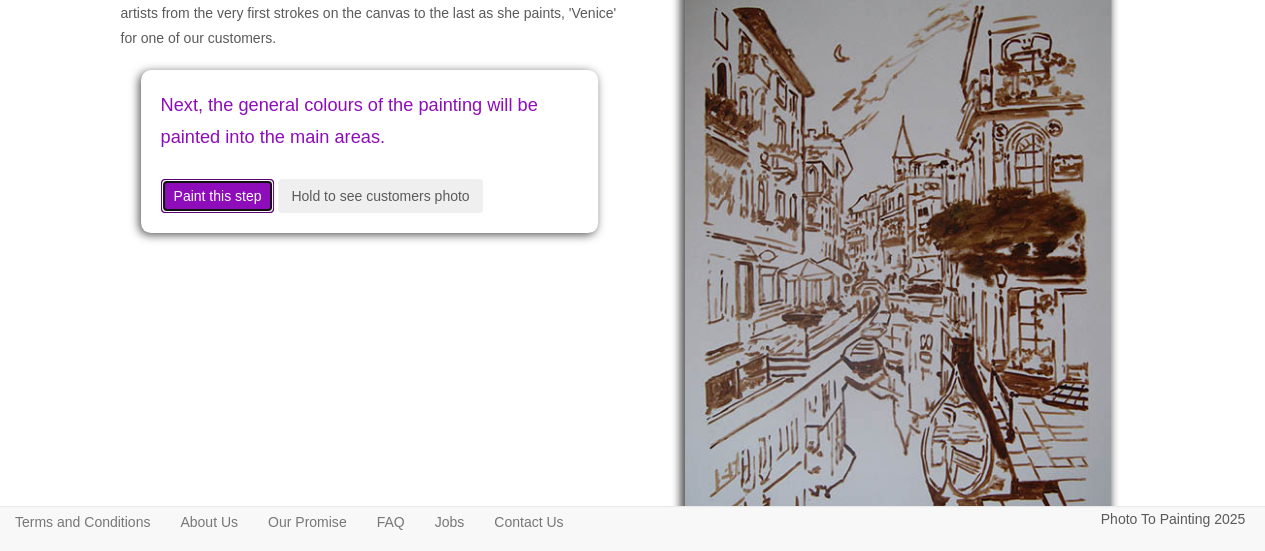 click on "Paint this step" at bounding box center (218, 196) 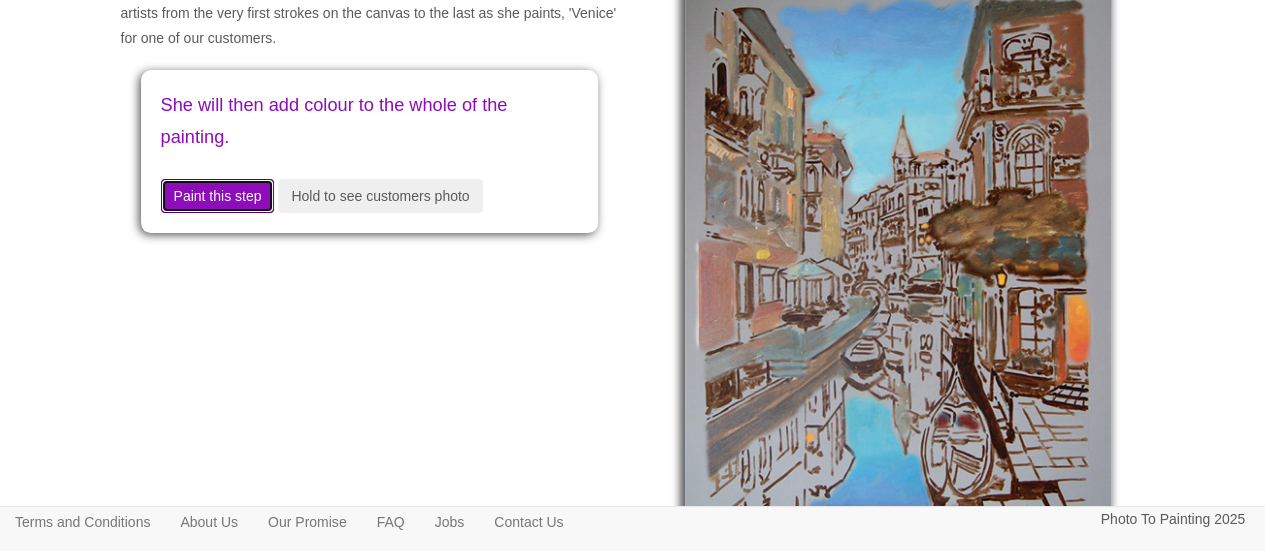 click on "Paint this step" at bounding box center (218, 196) 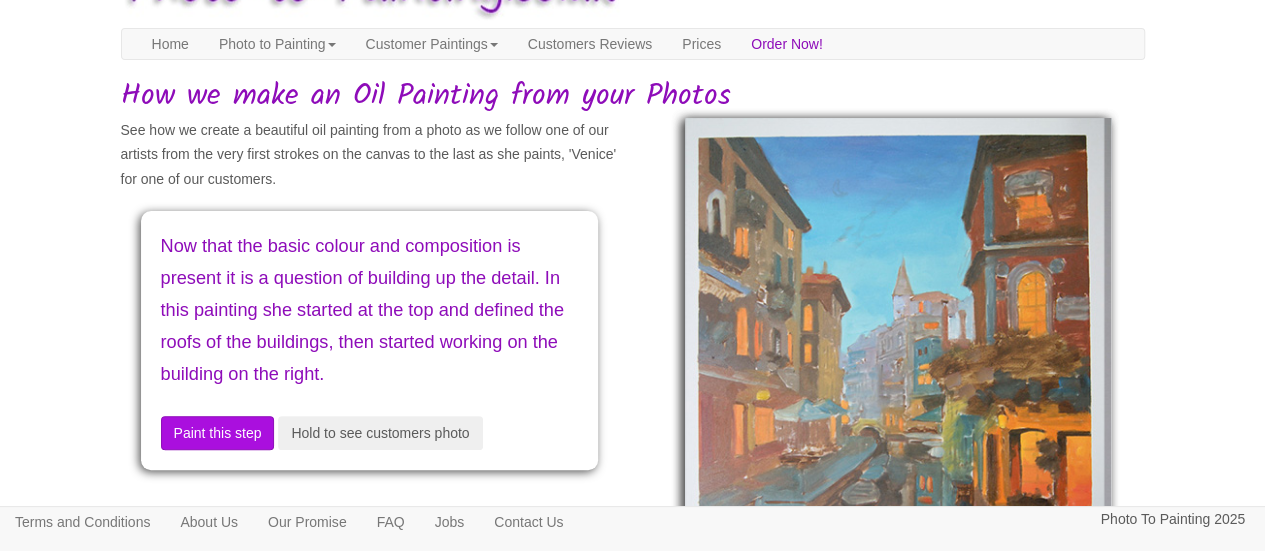 scroll, scrollTop: 0, scrollLeft: 0, axis: both 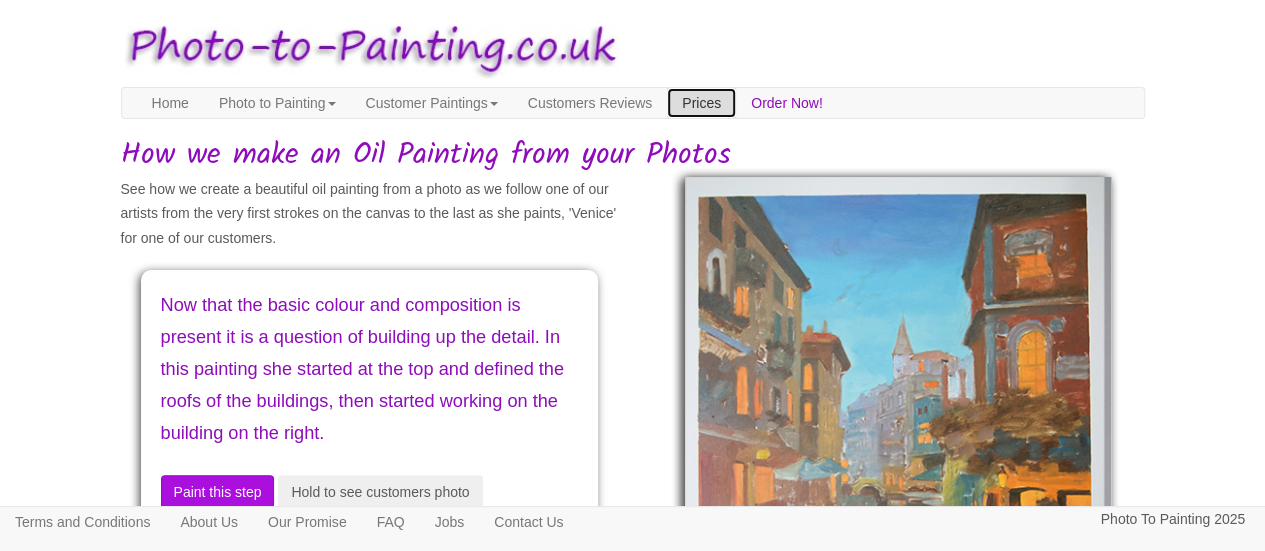 click on "Prices" at bounding box center (701, 103) 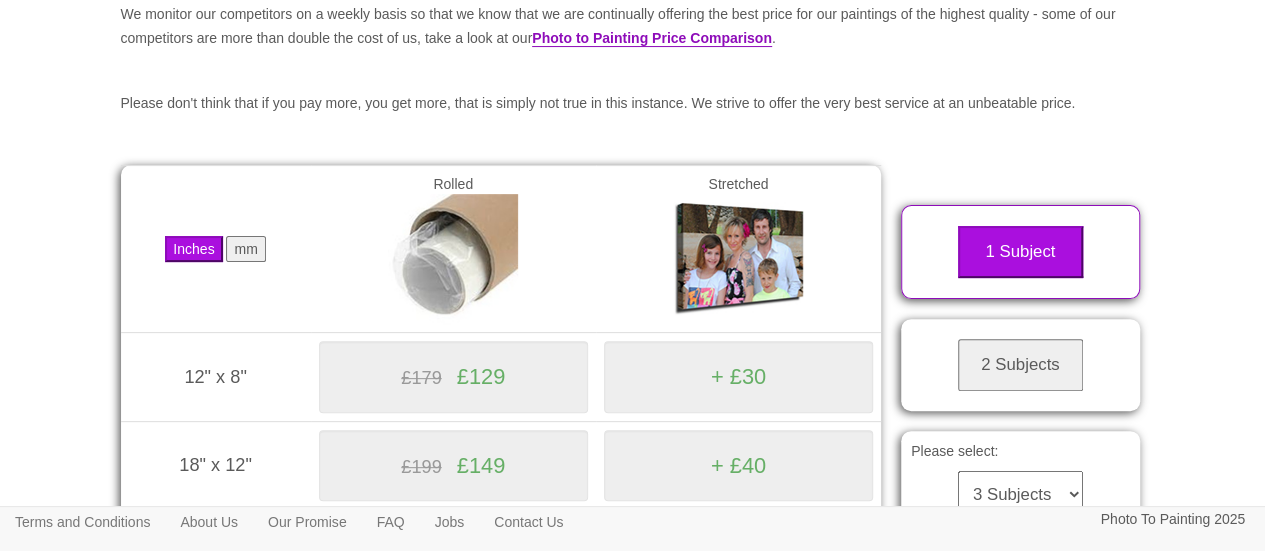 scroll, scrollTop: 400, scrollLeft: 0, axis: vertical 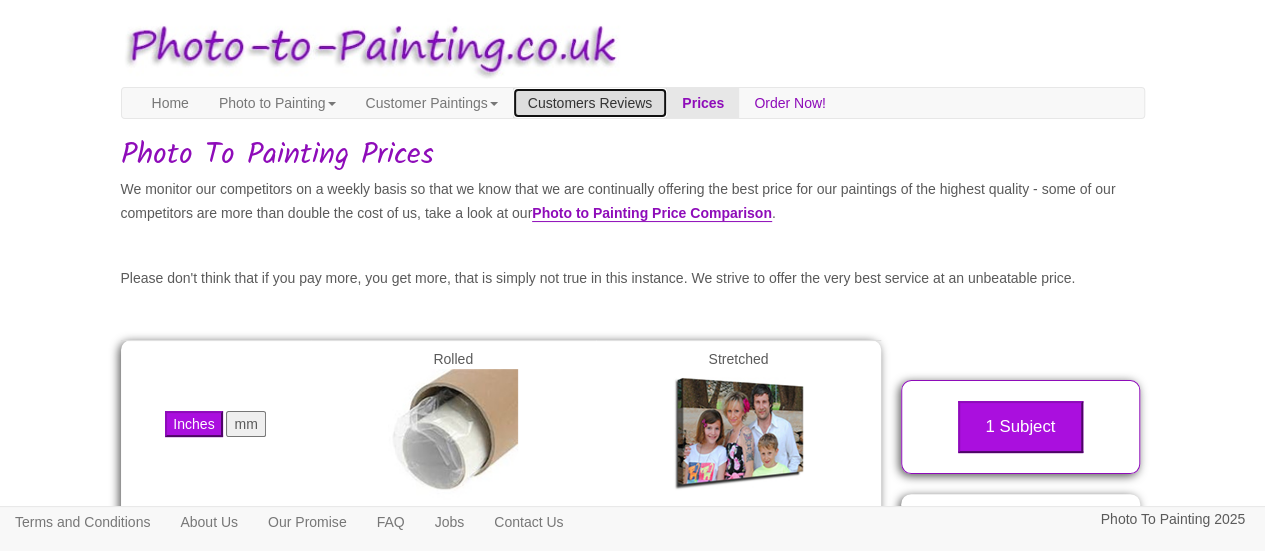 click on "Customers Reviews" at bounding box center (590, 103) 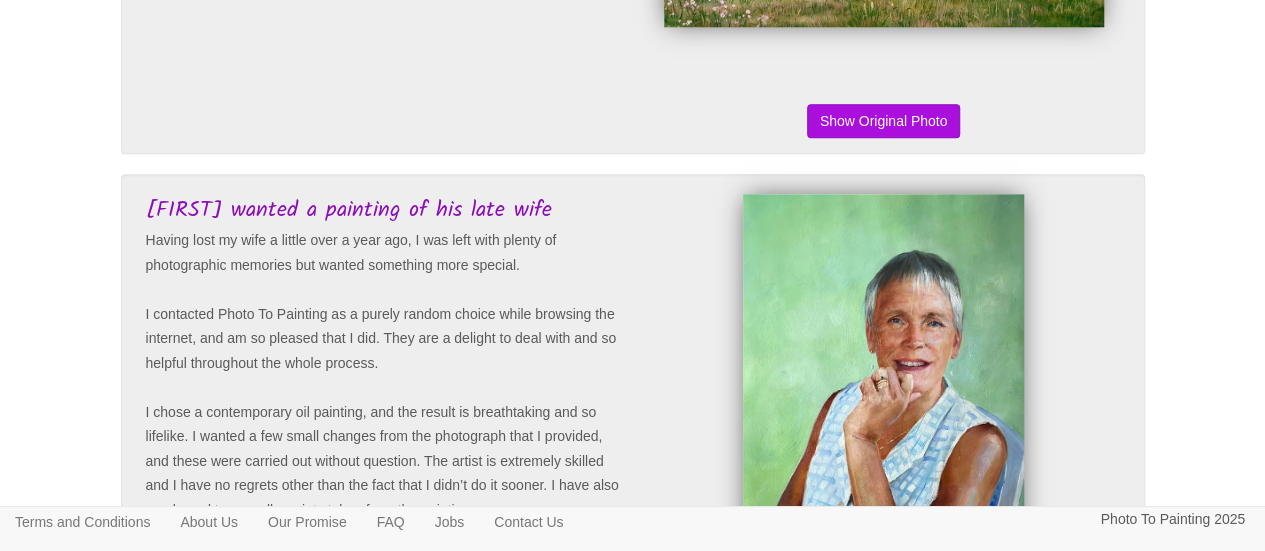 scroll, scrollTop: 1200, scrollLeft: 0, axis: vertical 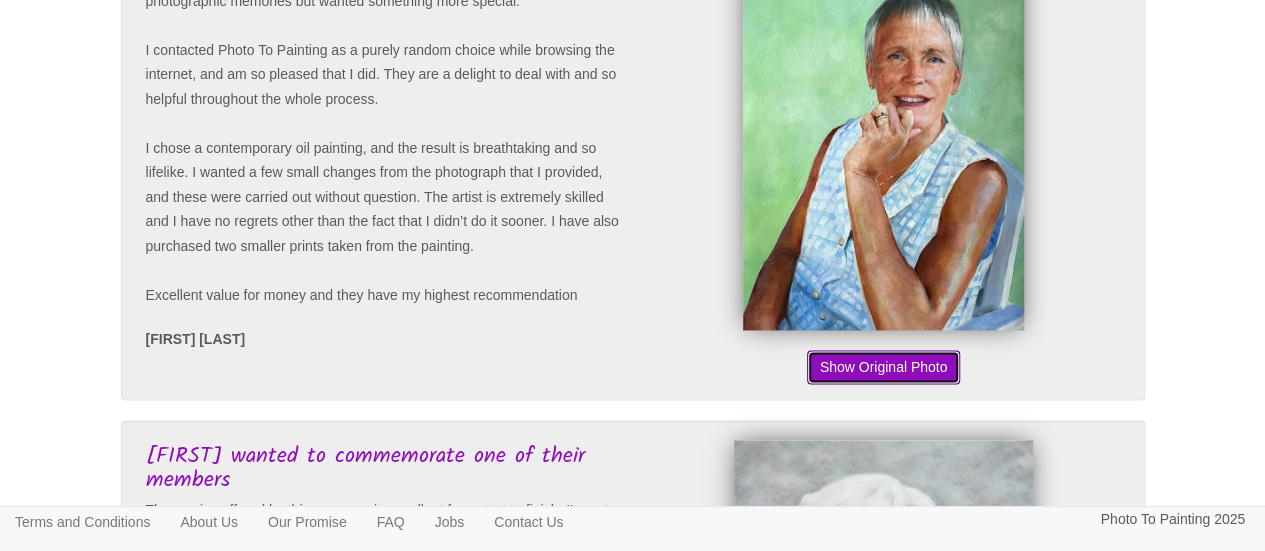 click on "Show Original Photo" at bounding box center [884, 367] 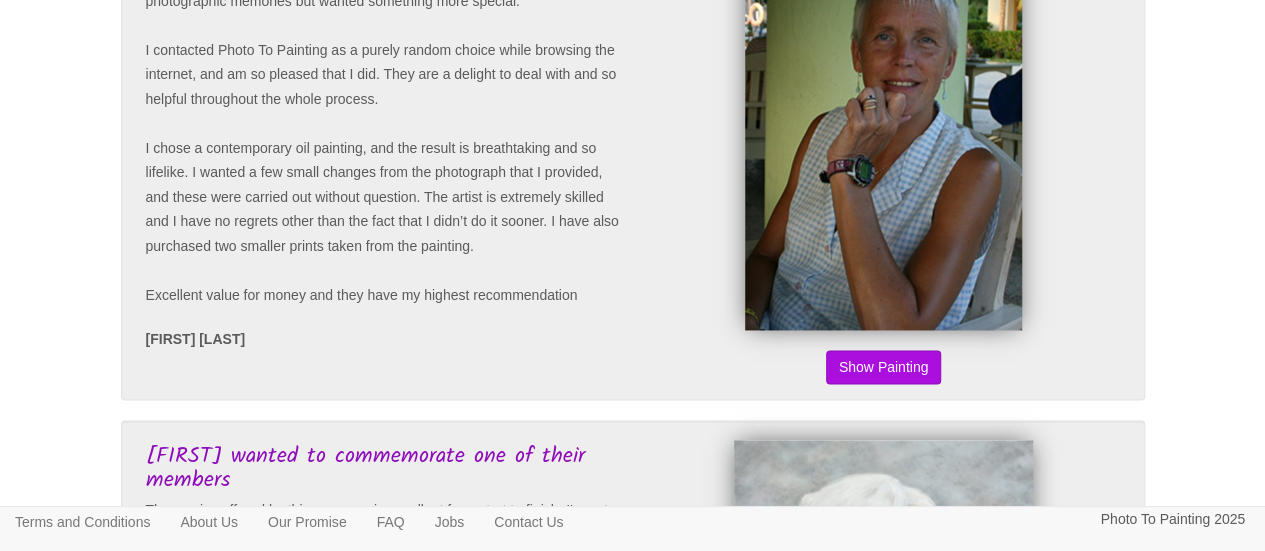 click on "Show Original Photo" at bounding box center [884, 367] 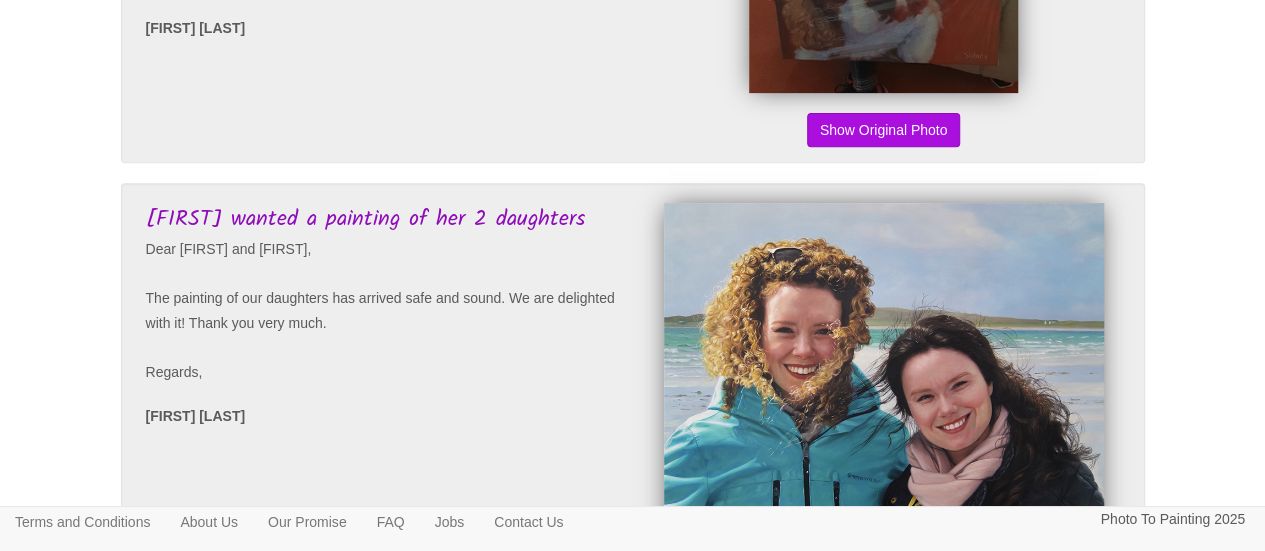 scroll, scrollTop: 4324, scrollLeft: 0, axis: vertical 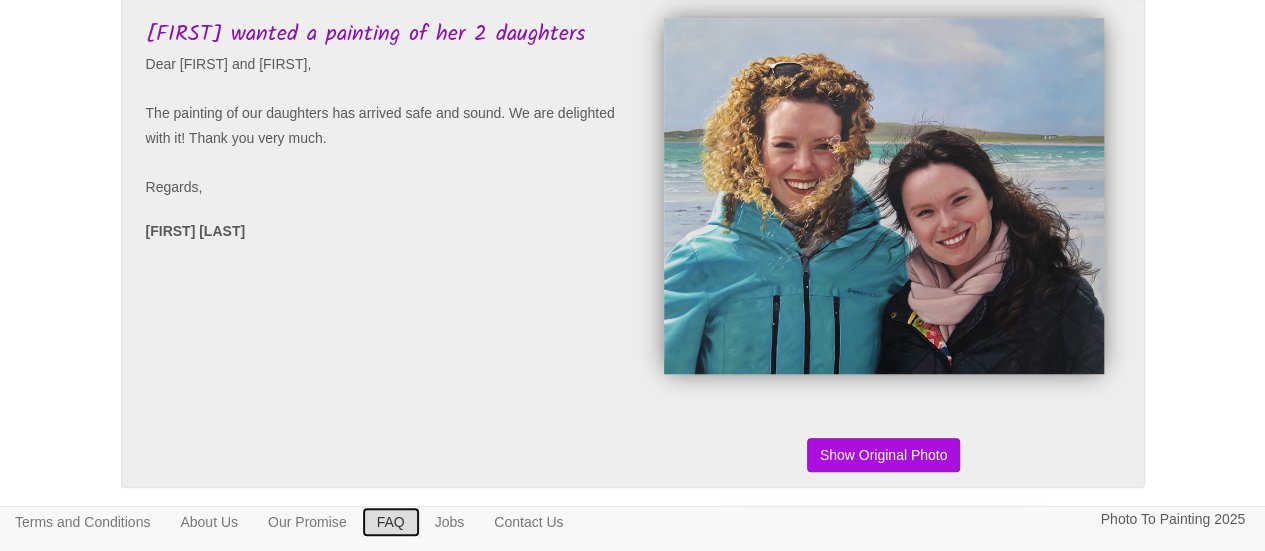 click on "FAQ" at bounding box center [391, 522] 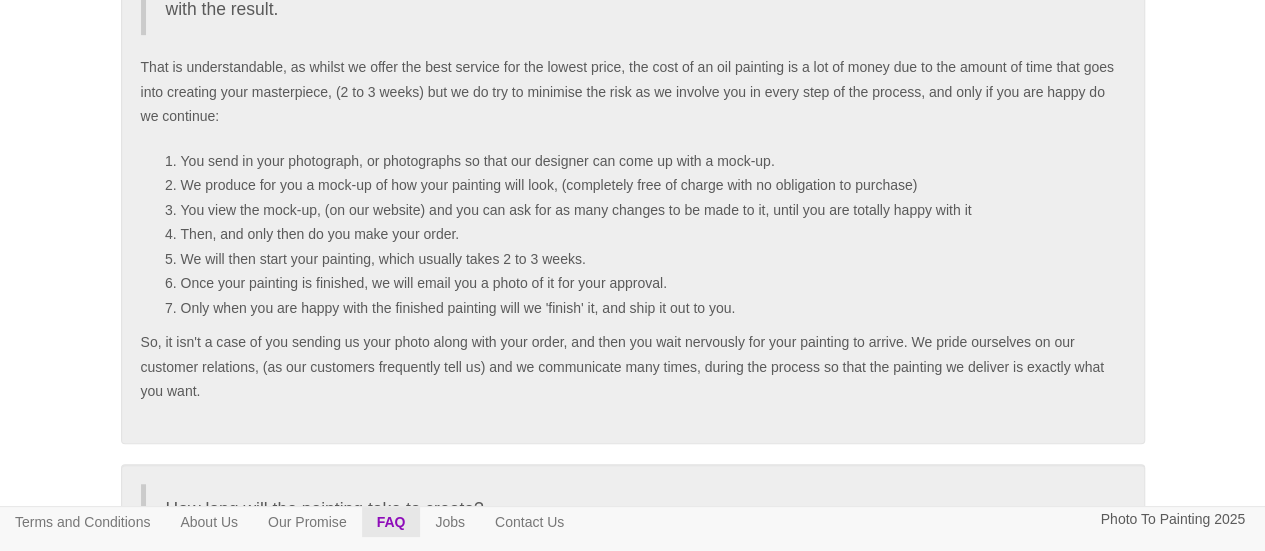 scroll, scrollTop: 500, scrollLeft: 0, axis: vertical 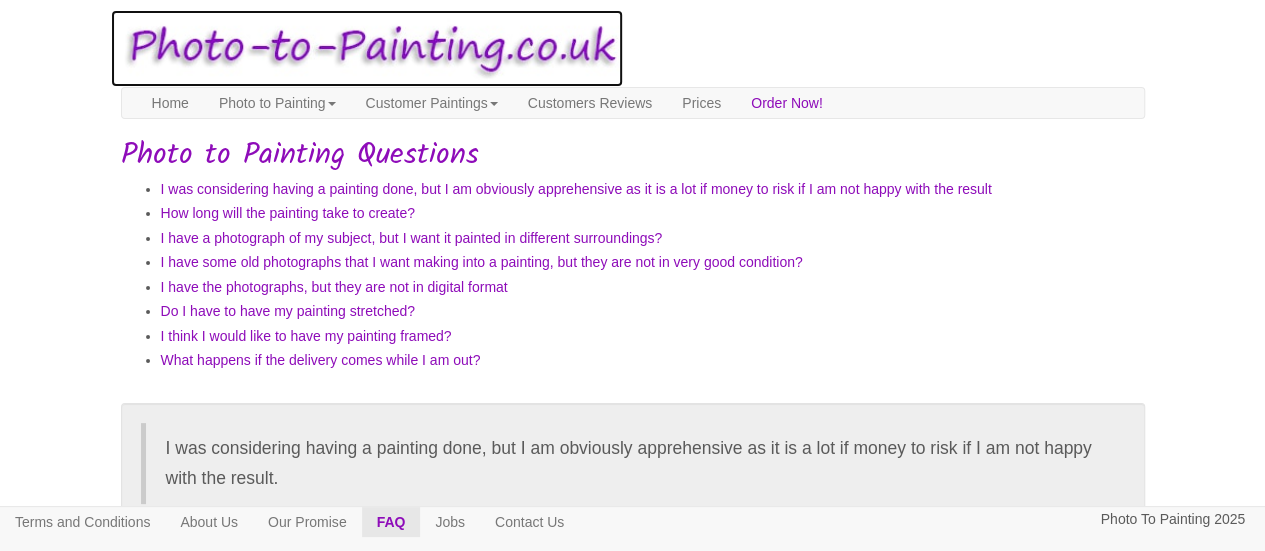 click at bounding box center (367, 48) 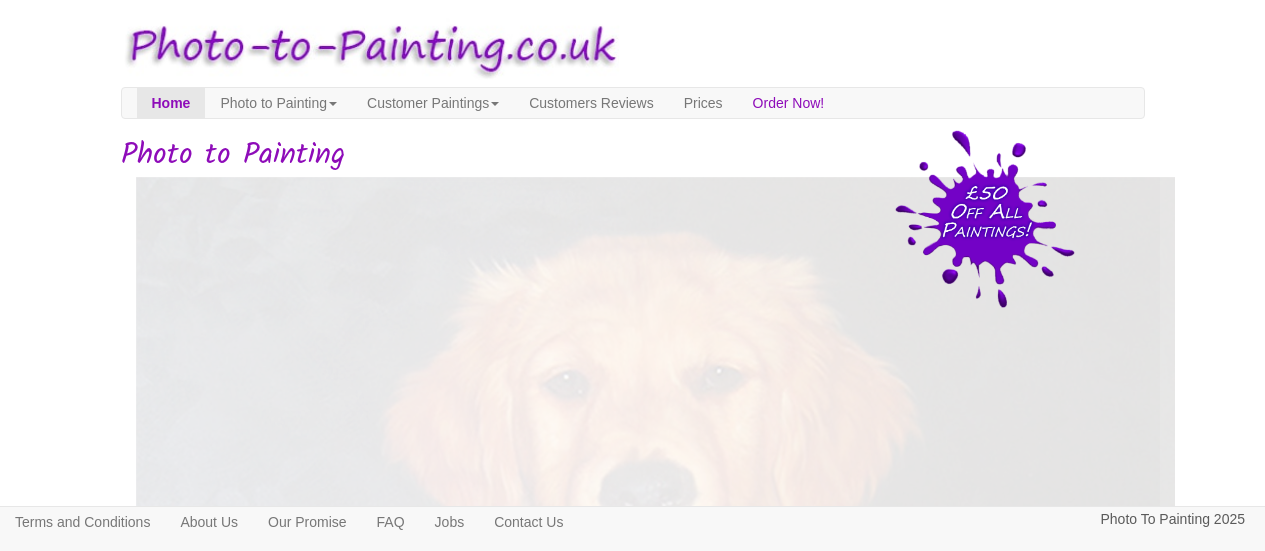 scroll, scrollTop: 0, scrollLeft: 0, axis: both 